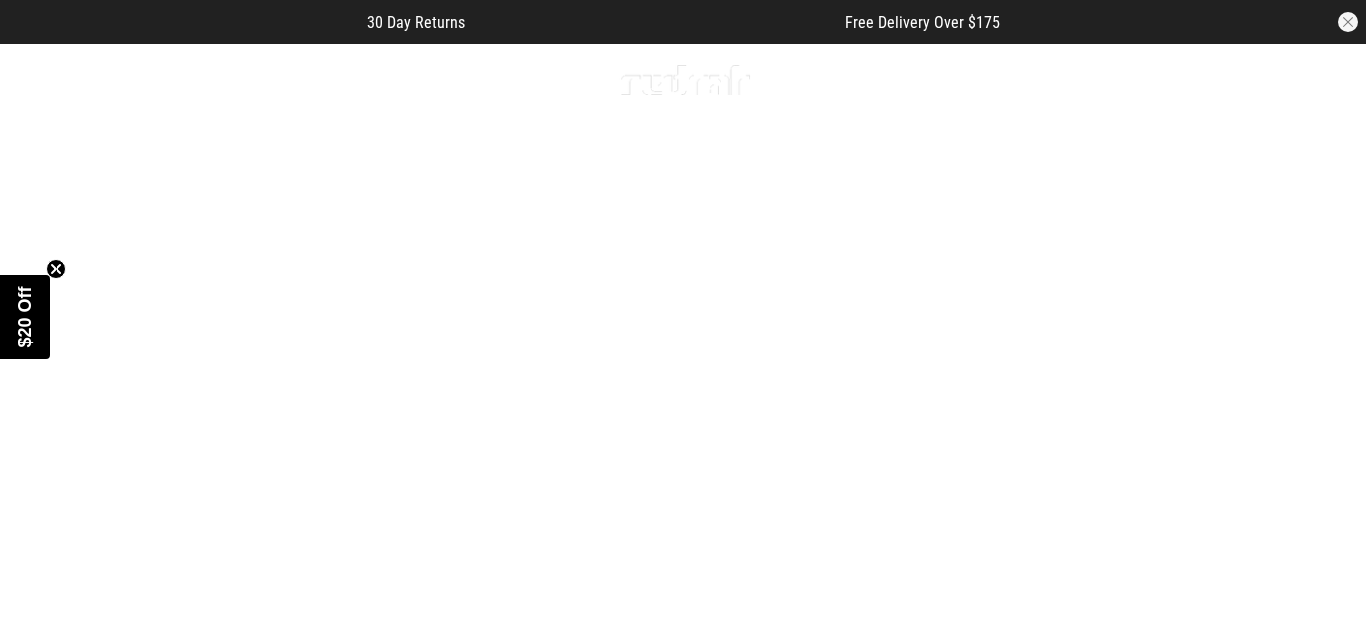 scroll, scrollTop: 0, scrollLeft: 0, axis: both 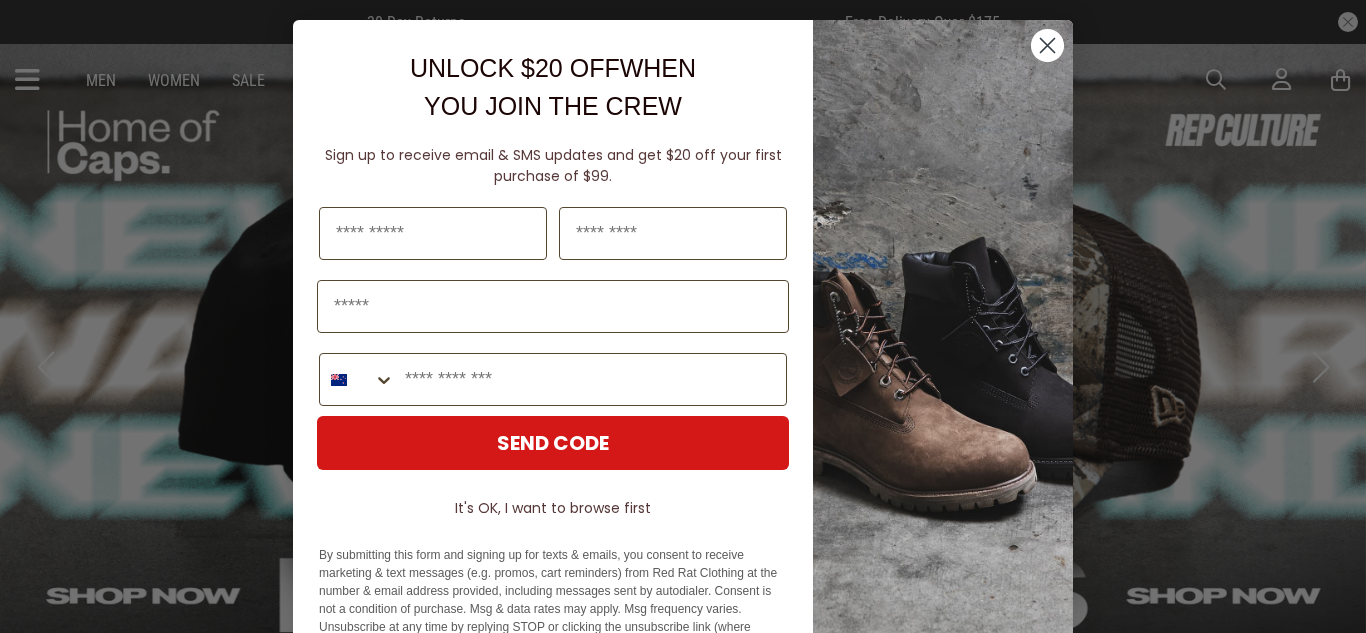 click 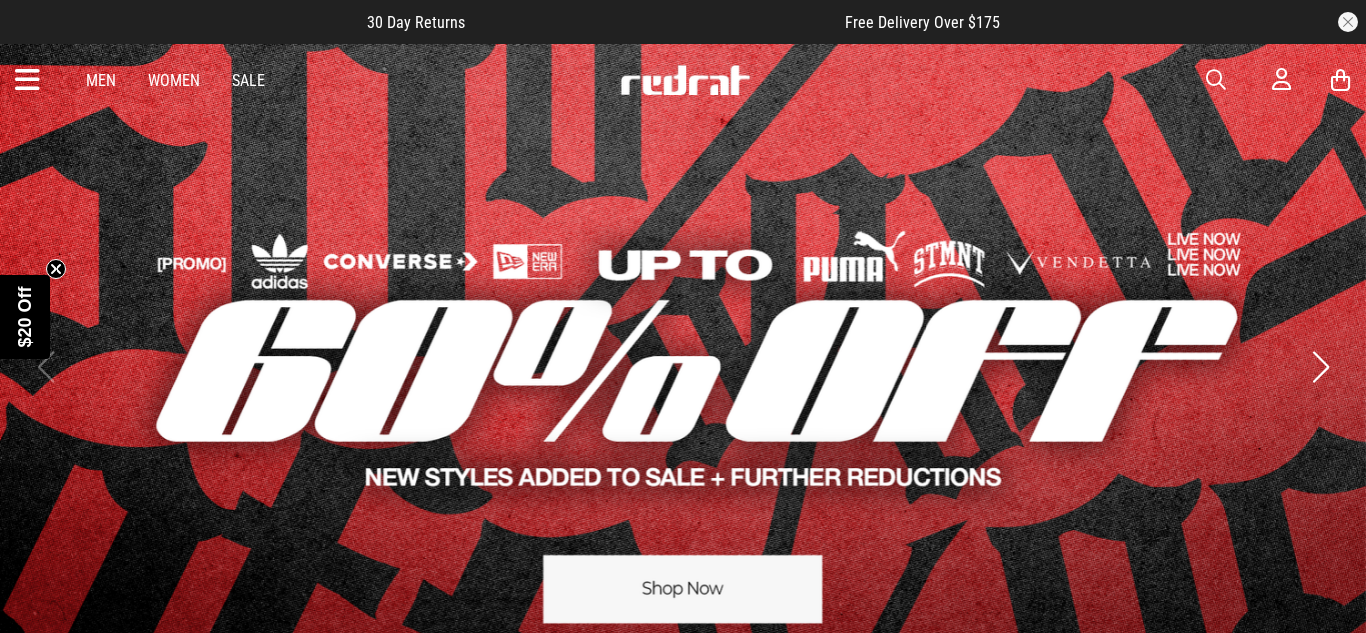 click at bounding box center (27, 80) 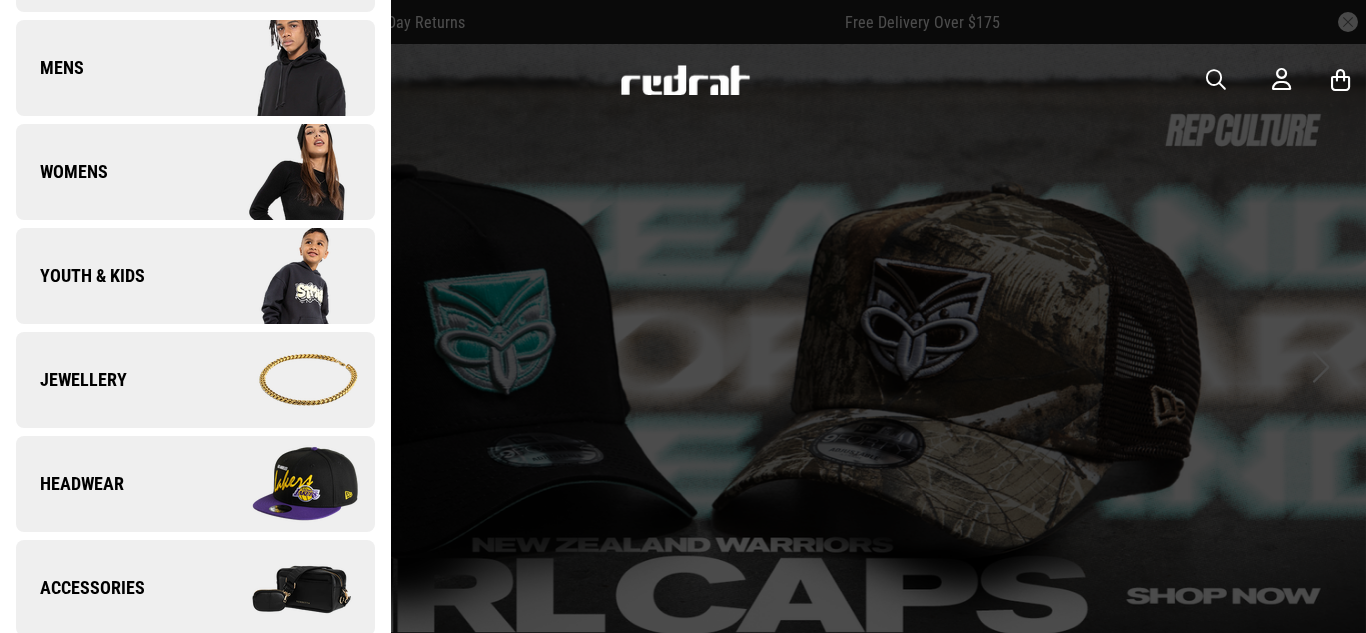 scroll, scrollTop: 302, scrollLeft: 0, axis: vertical 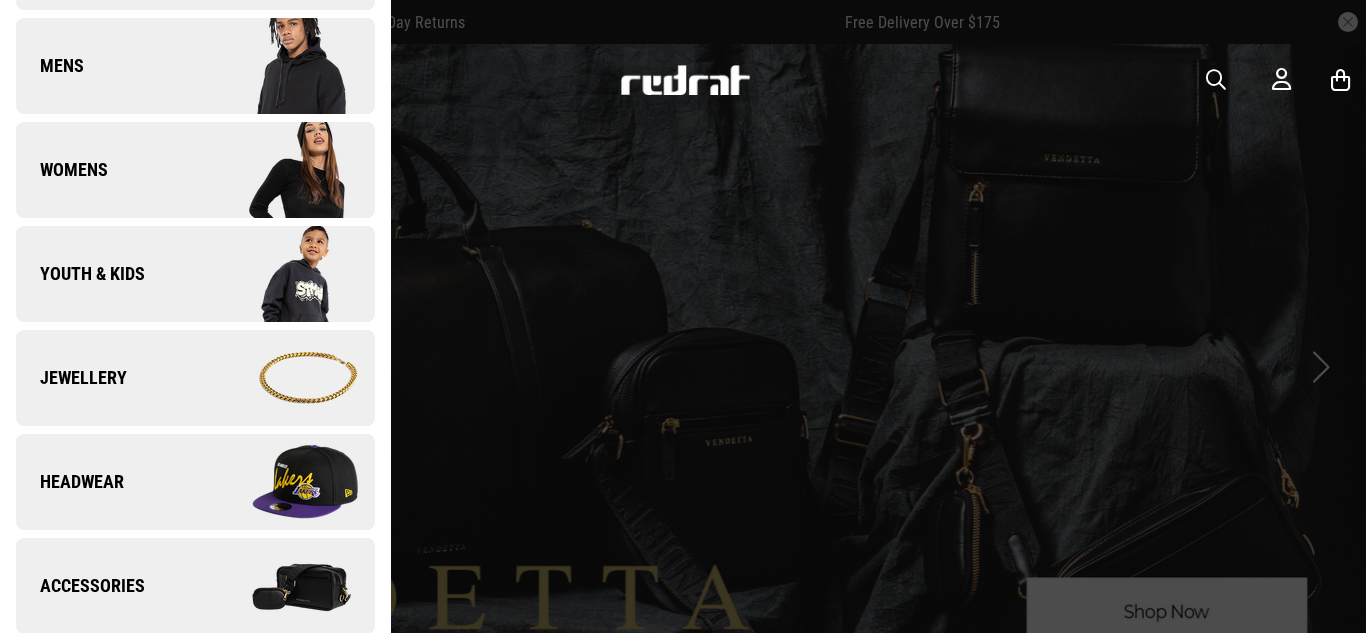 click at bounding box center (284, 586) 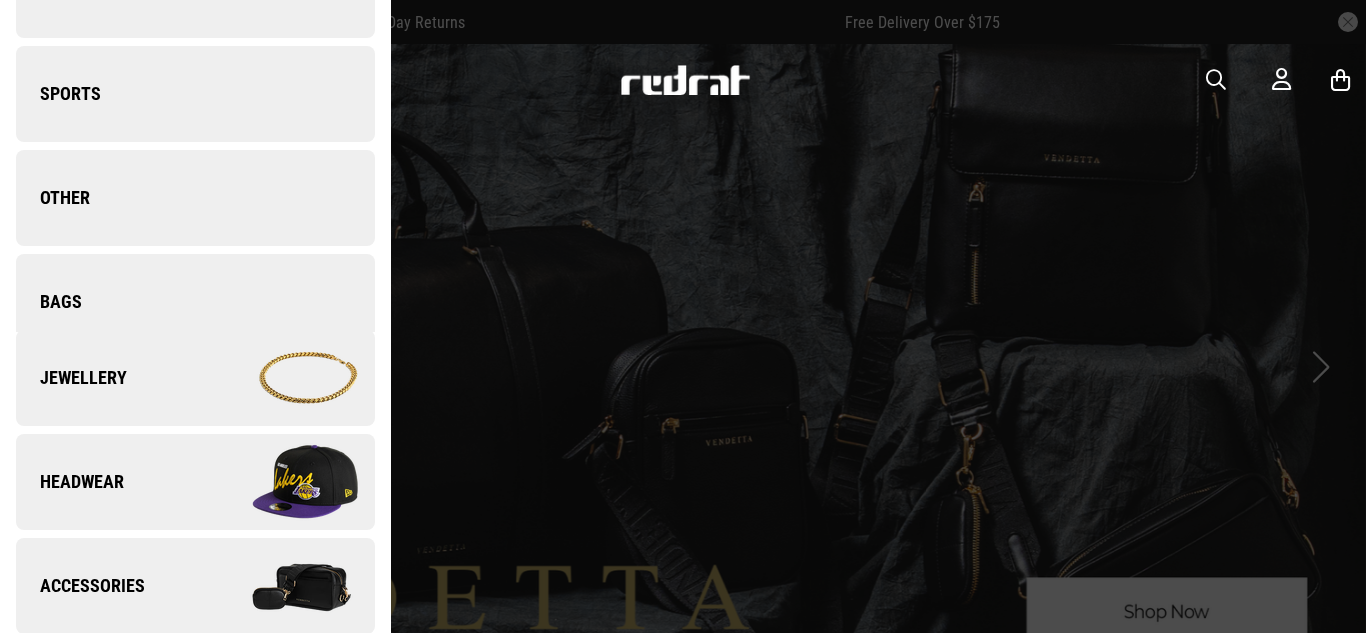 scroll, scrollTop: 0, scrollLeft: 0, axis: both 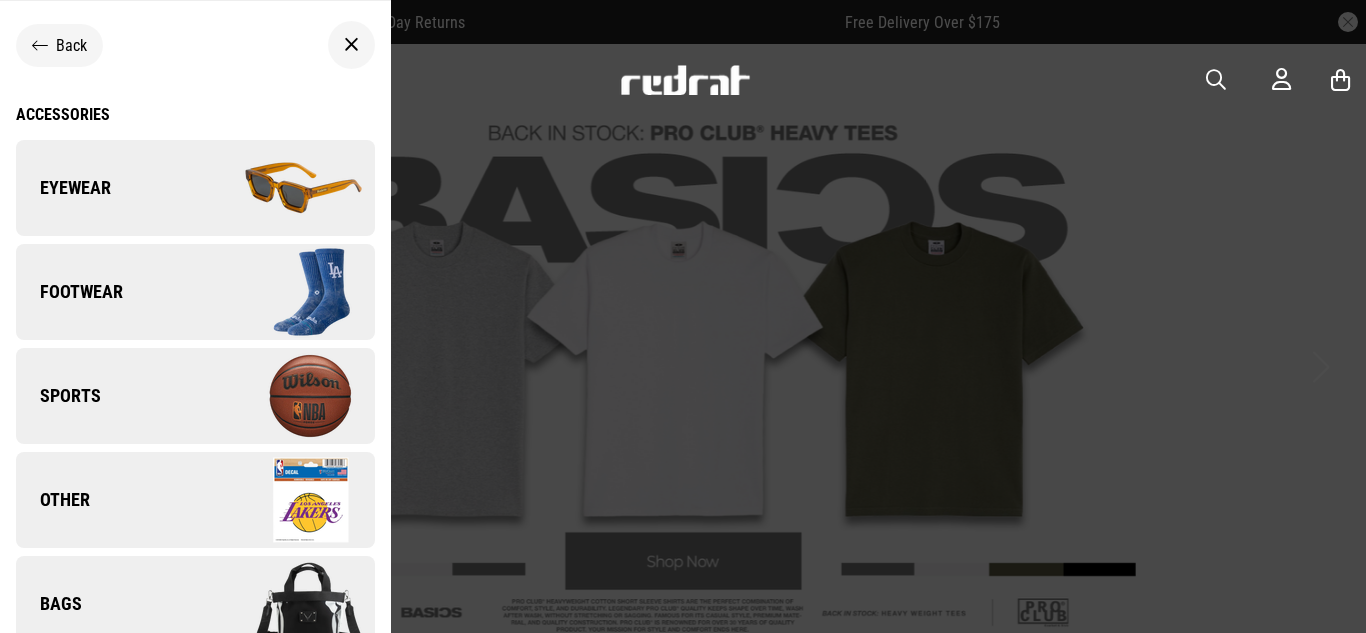 click on "Footwear" at bounding box center (195, 292) 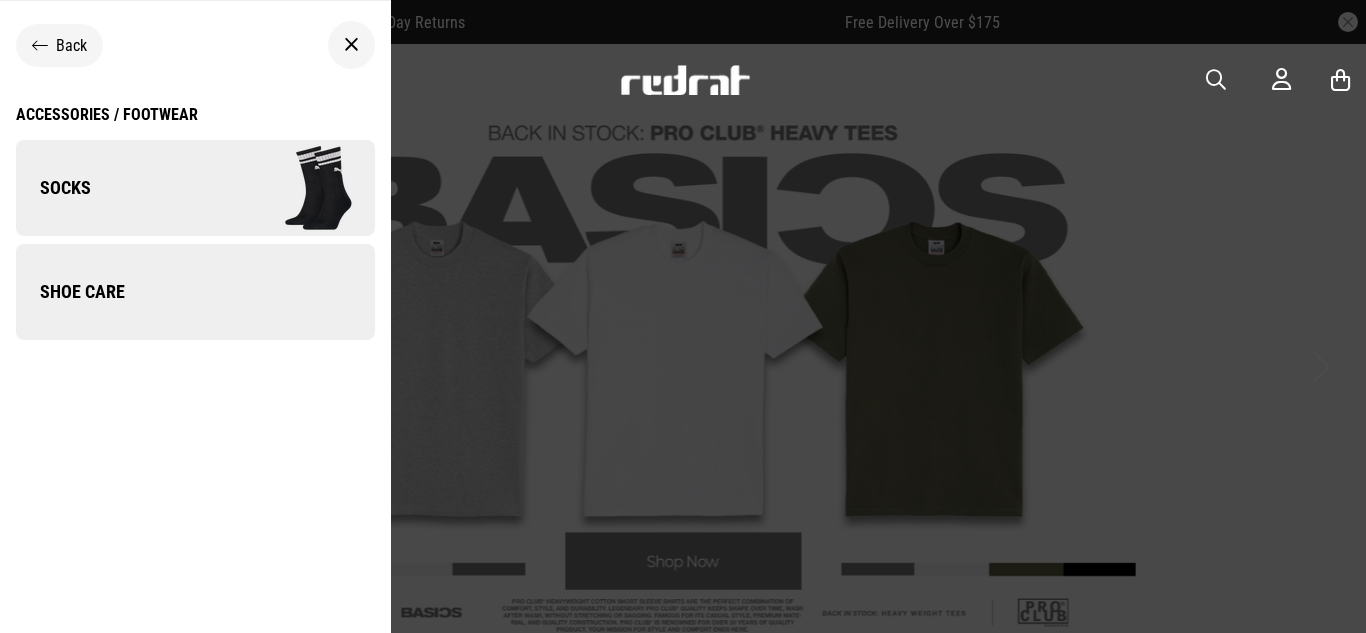 click on "Socks" at bounding box center (195, 188) 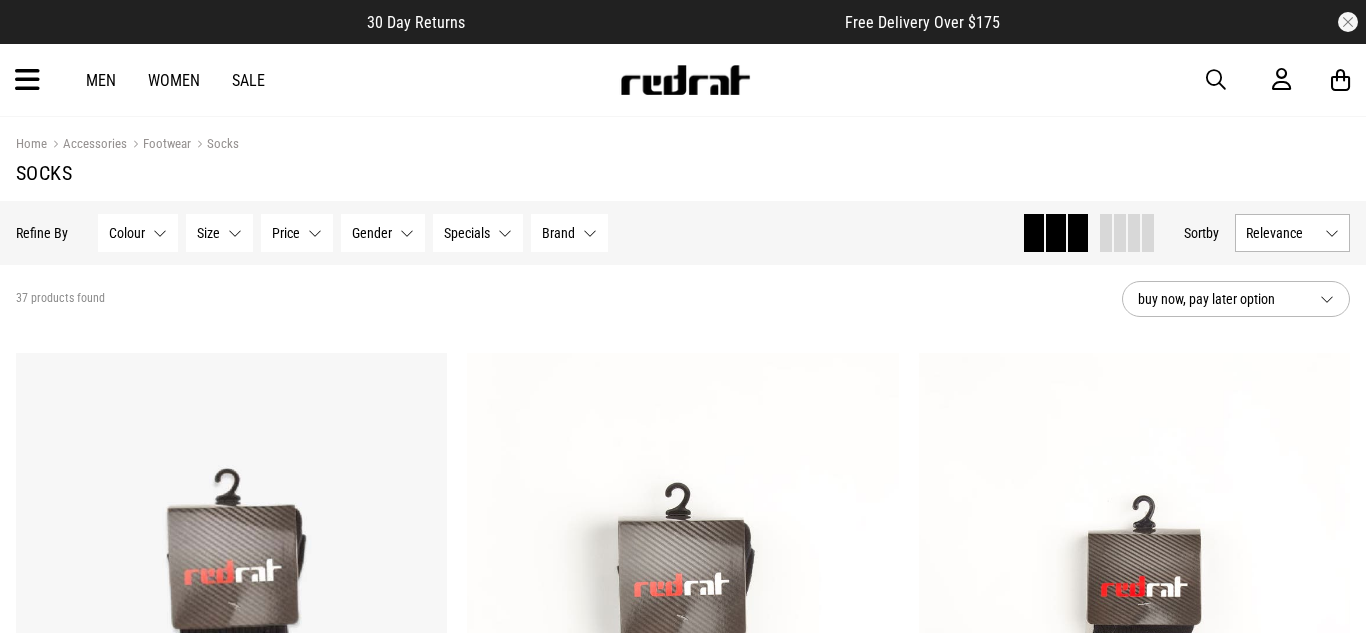 scroll, scrollTop: 0, scrollLeft: 0, axis: both 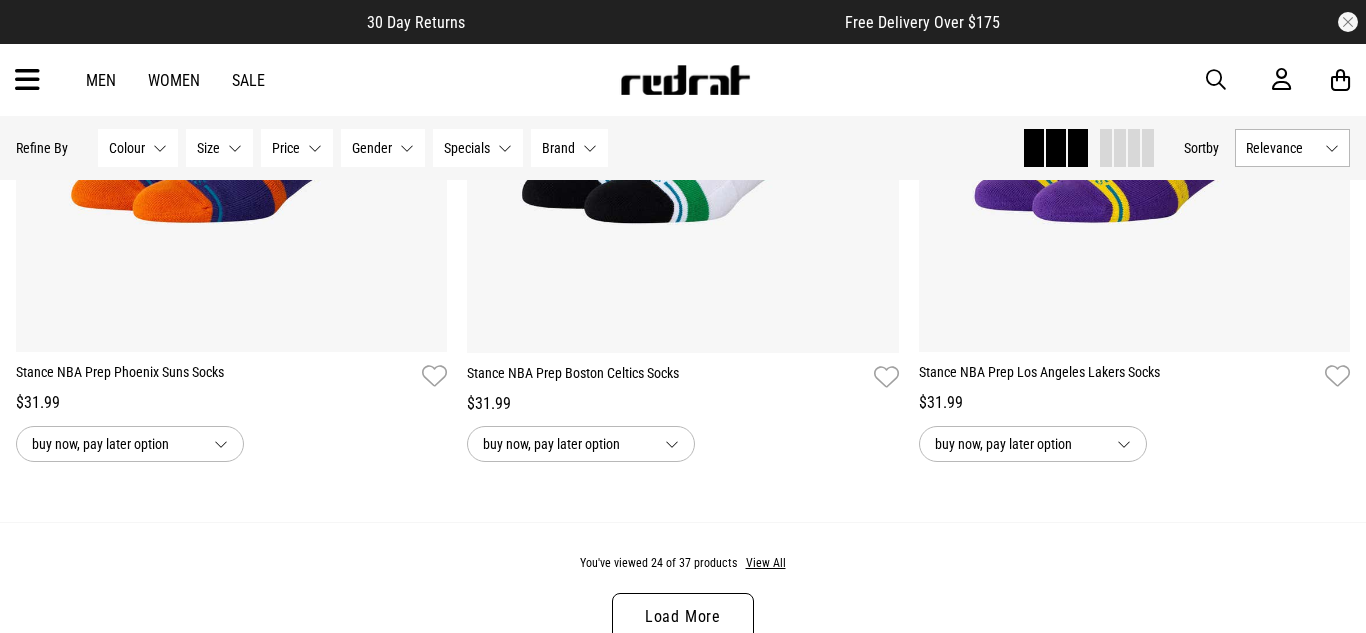 click on "Load More" at bounding box center (683, 617) 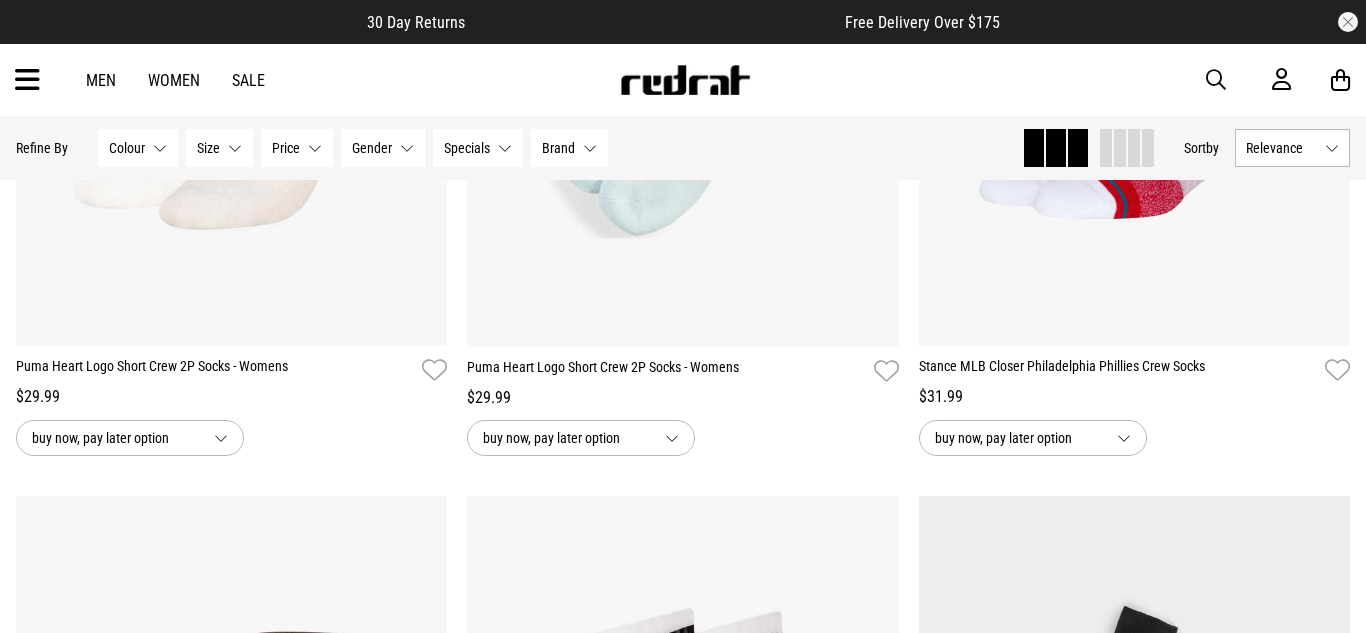 scroll, scrollTop: 3649, scrollLeft: 0, axis: vertical 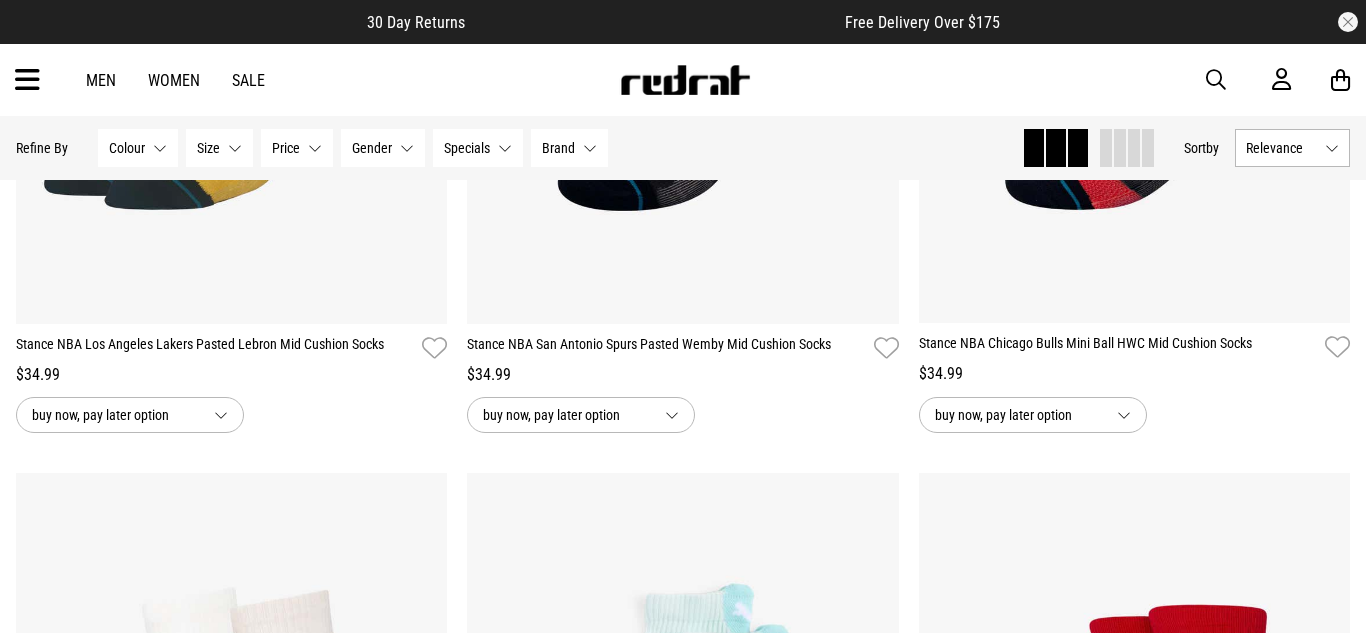 click on "Sale" at bounding box center (248, 80) 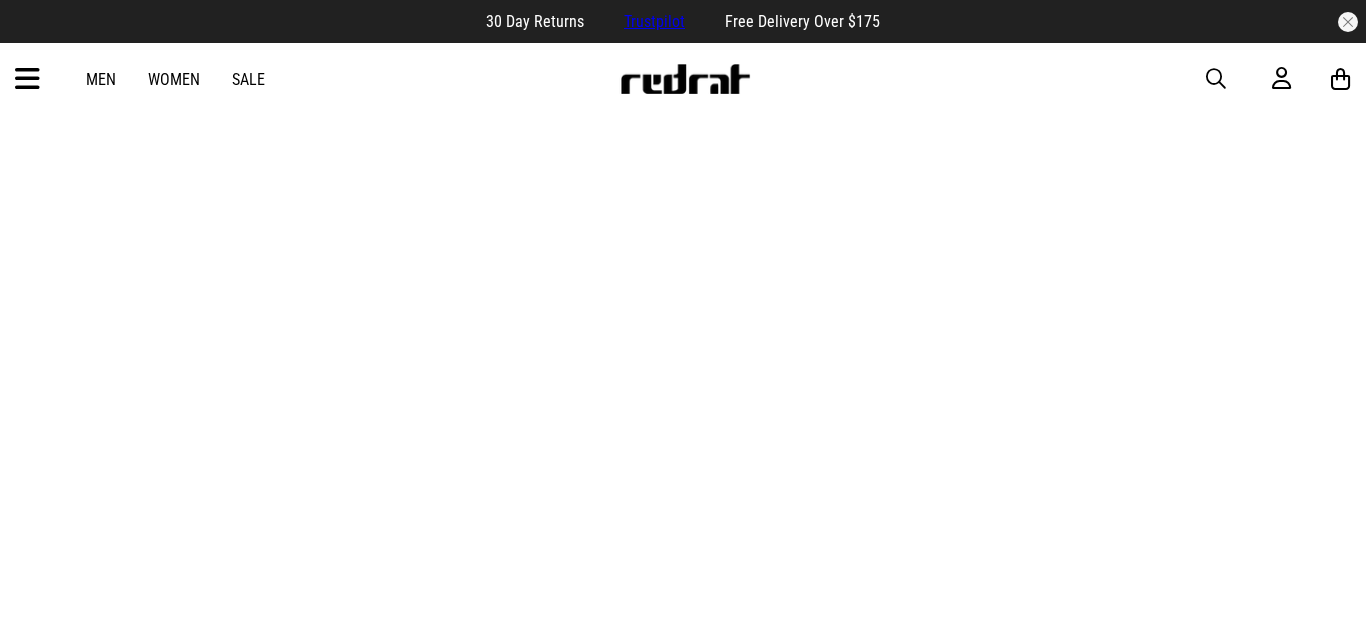 scroll, scrollTop: 0, scrollLeft: 0, axis: both 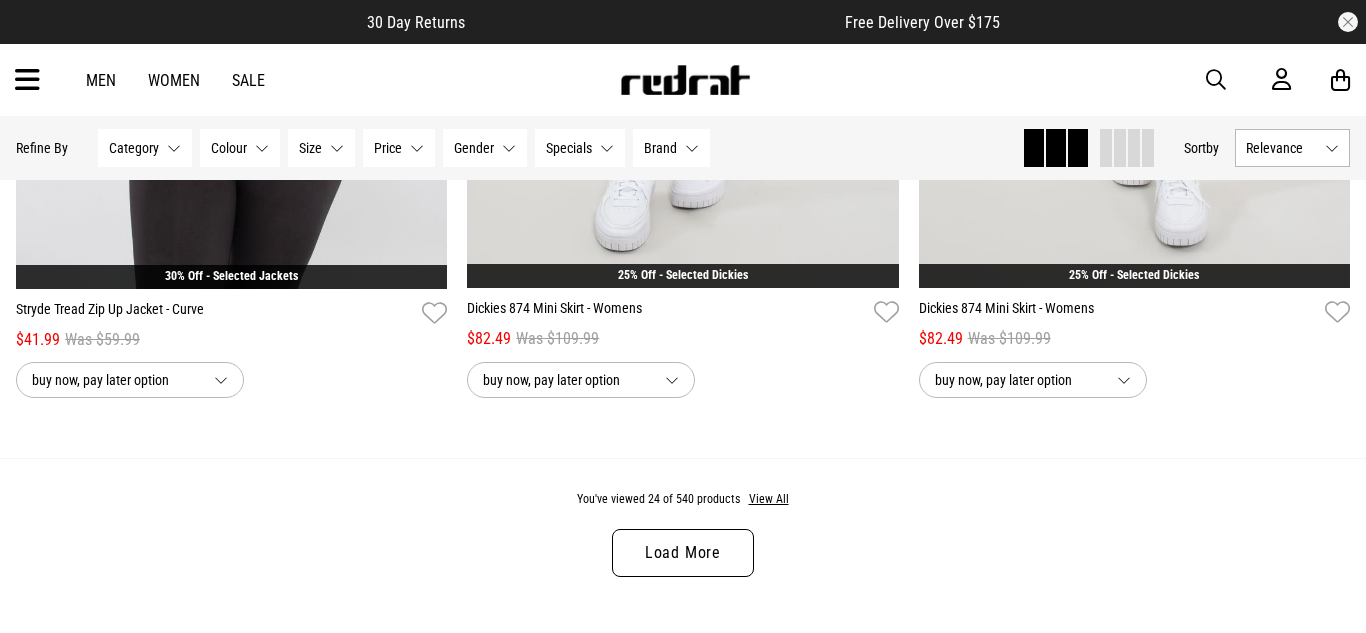 click at bounding box center [27, 80] 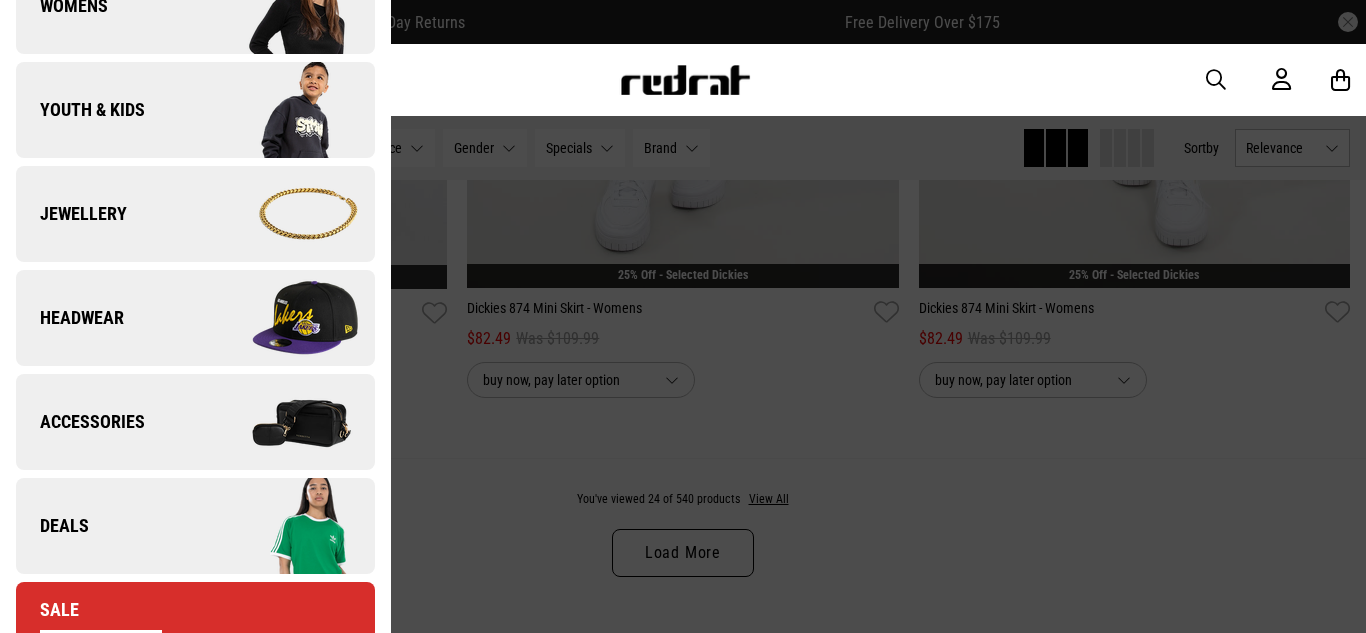 scroll, scrollTop: 469, scrollLeft: 0, axis: vertical 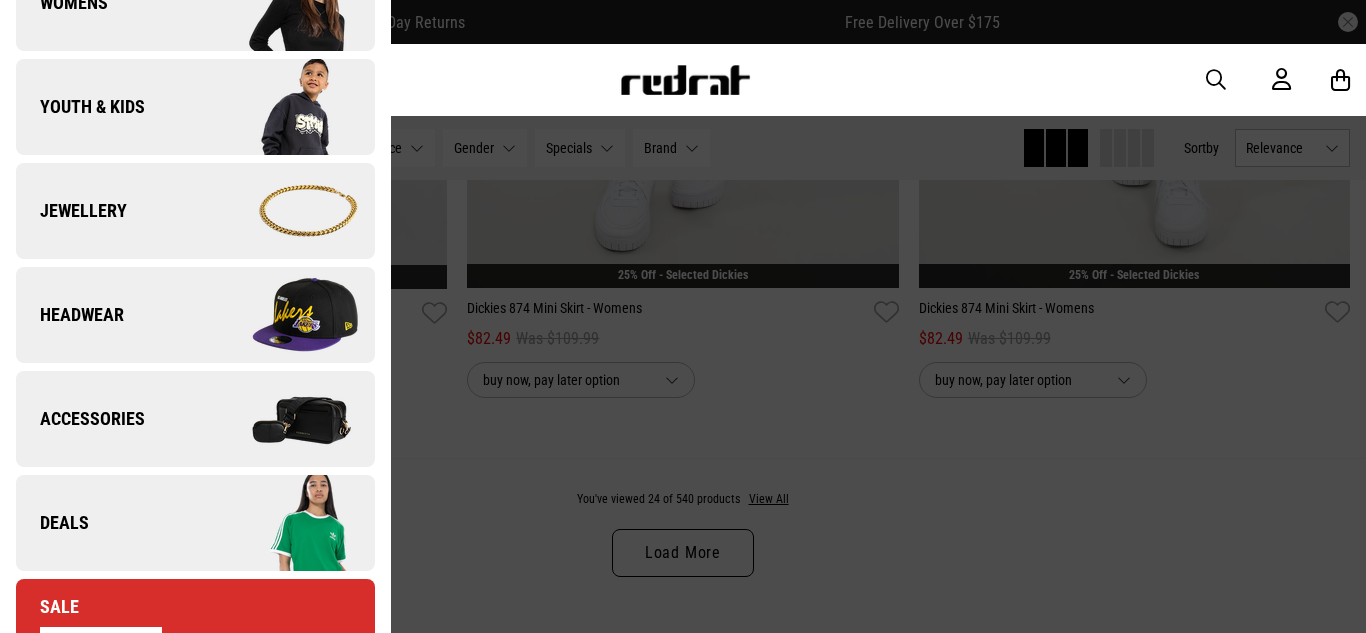 click at bounding box center [284, 315] 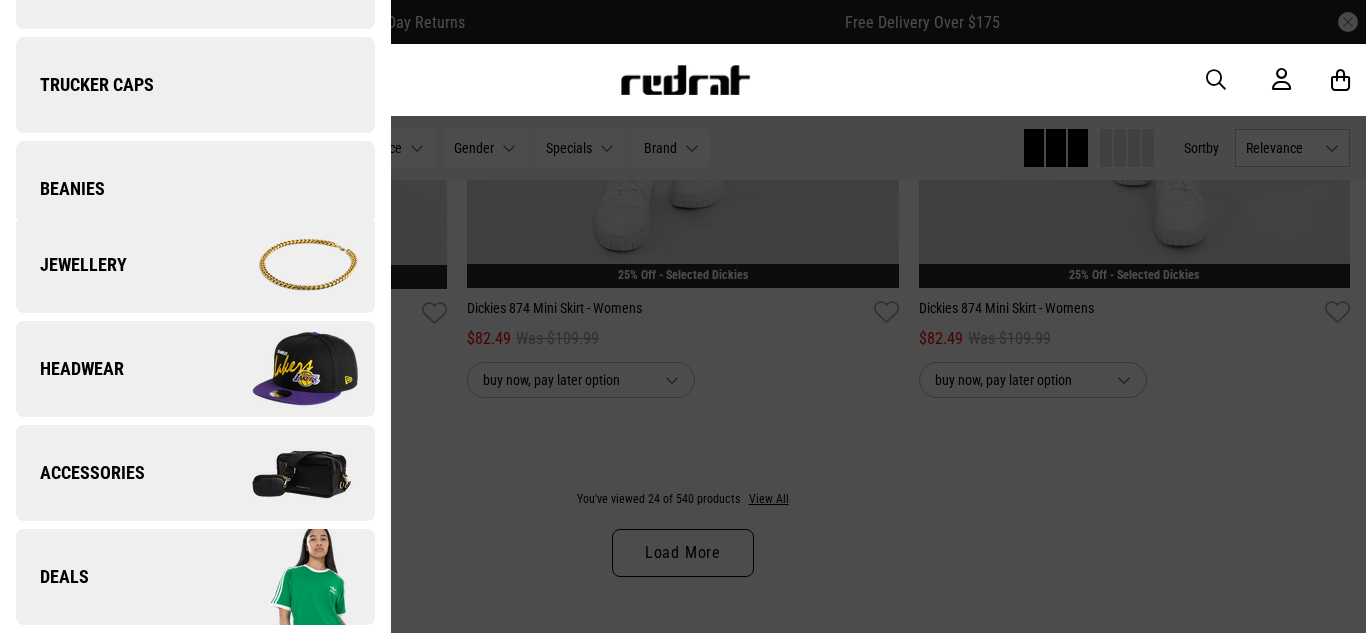 scroll, scrollTop: 0, scrollLeft: 0, axis: both 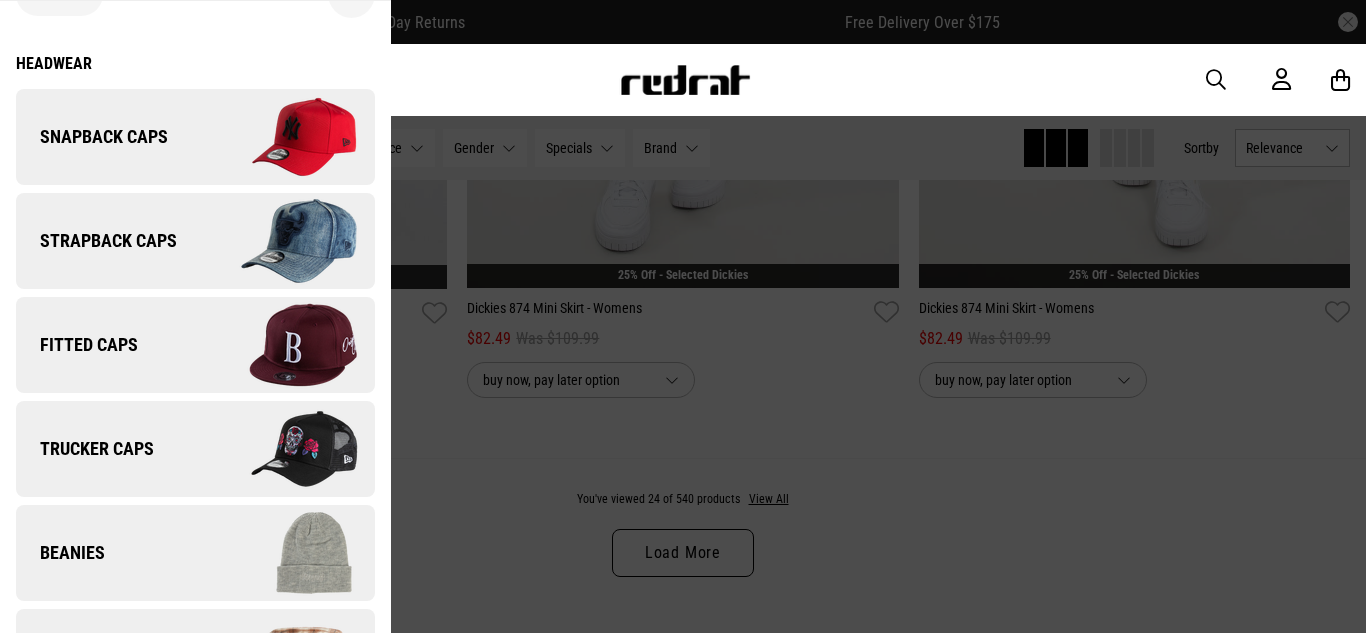 click on "Back
Headwear											   Snapback Caps     Strapback Caps     Fitted Caps     Trucker Caps     Beanies     Bucket Hats     Youth & Kids     Accessories" at bounding box center (195, 443) 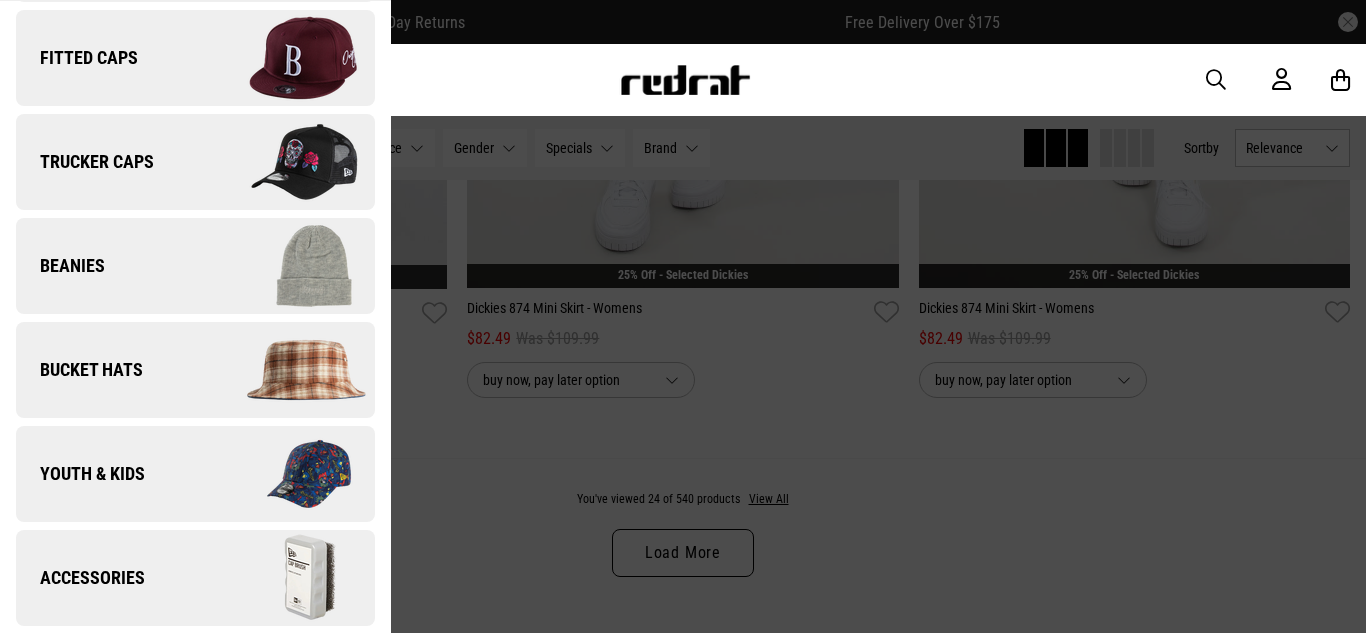 scroll, scrollTop: 0, scrollLeft: 0, axis: both 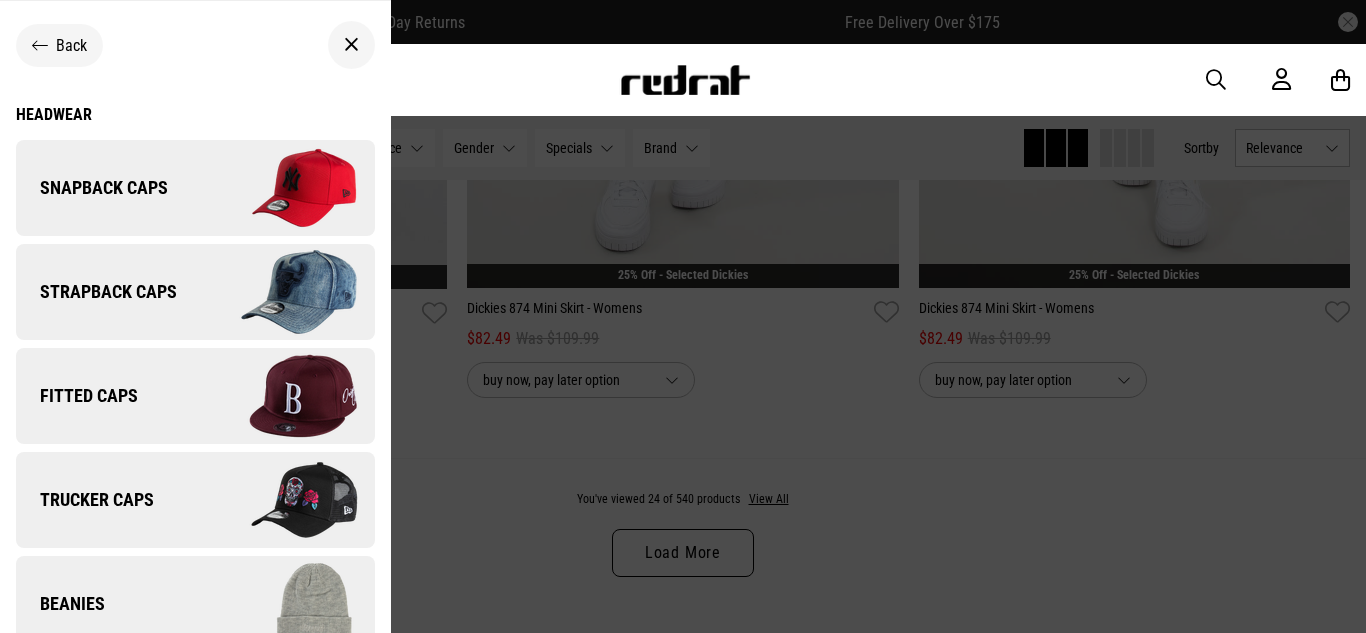 click at bounding box center (40, 45) 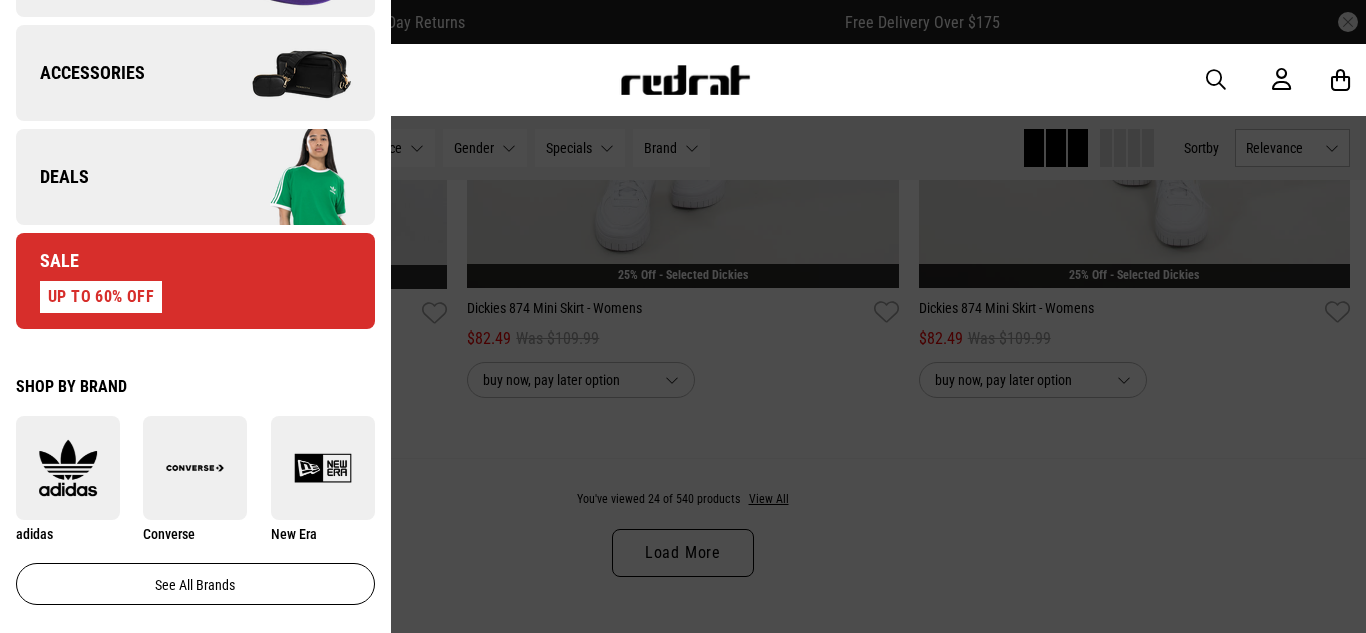 scroll, scrollTop: 848, scrollLeft: 0, axis: vertical 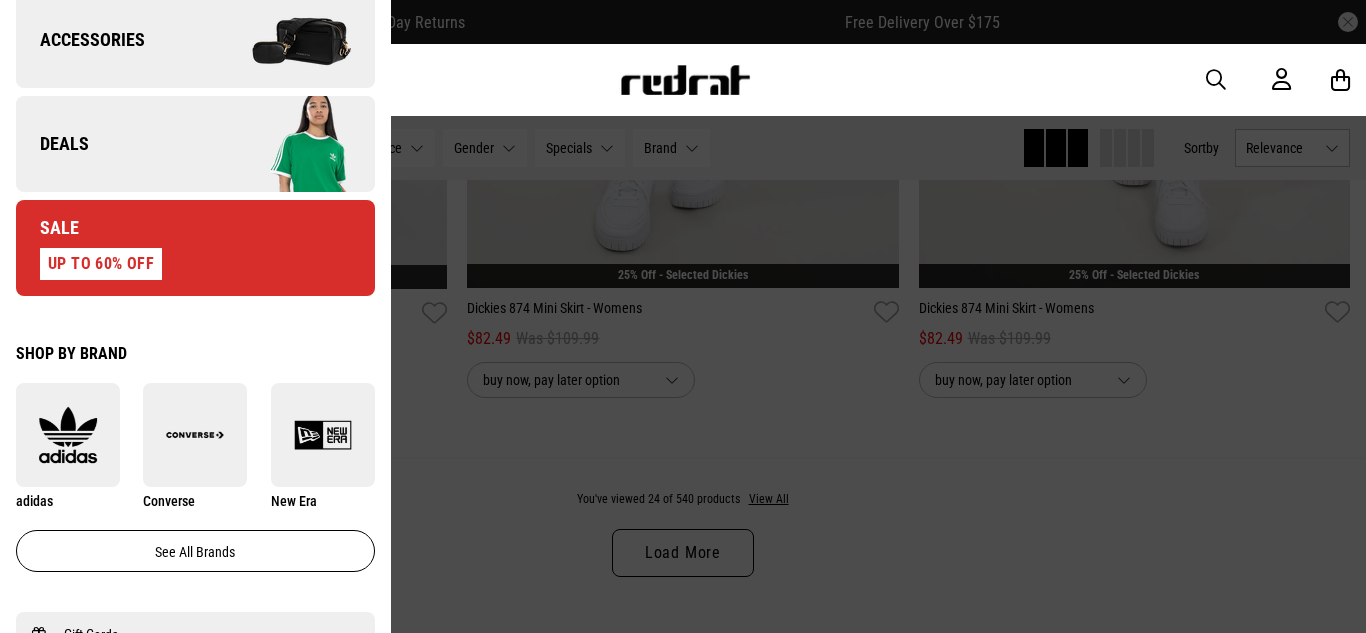 click on "Sale   UP TO 60% OFF" at bounding box center (89, 248) 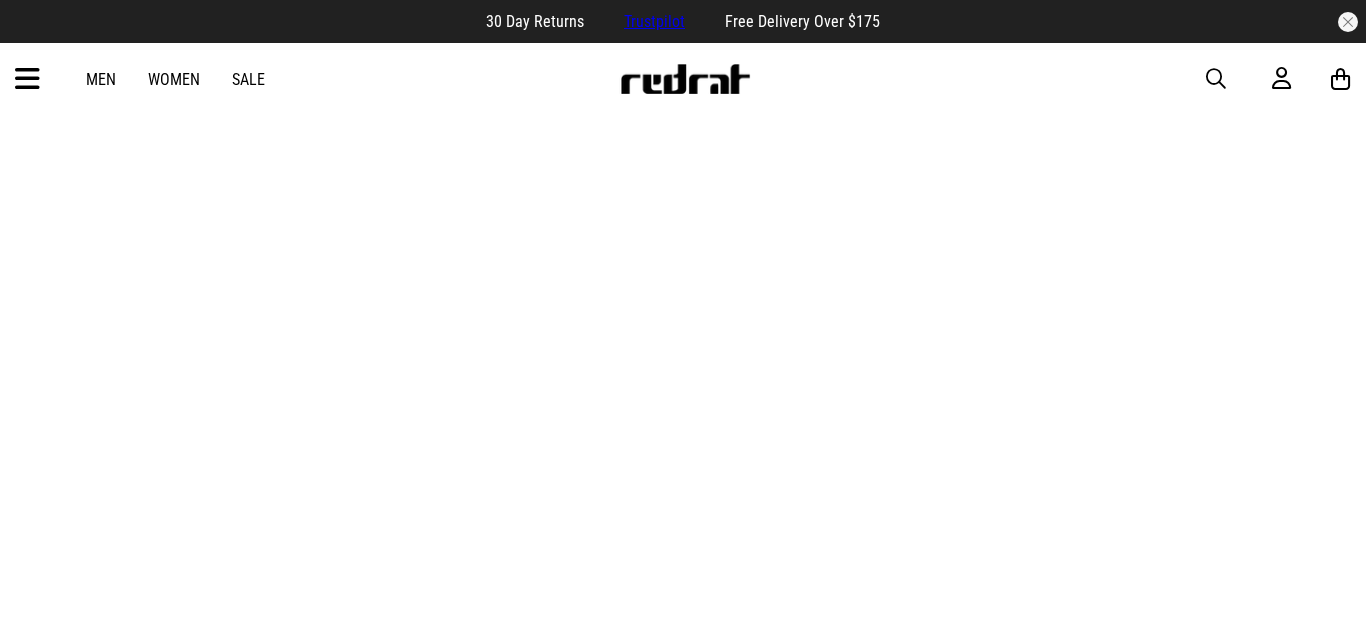 scroll, scrollTop: 0, scrollLeft: 0, axis: both 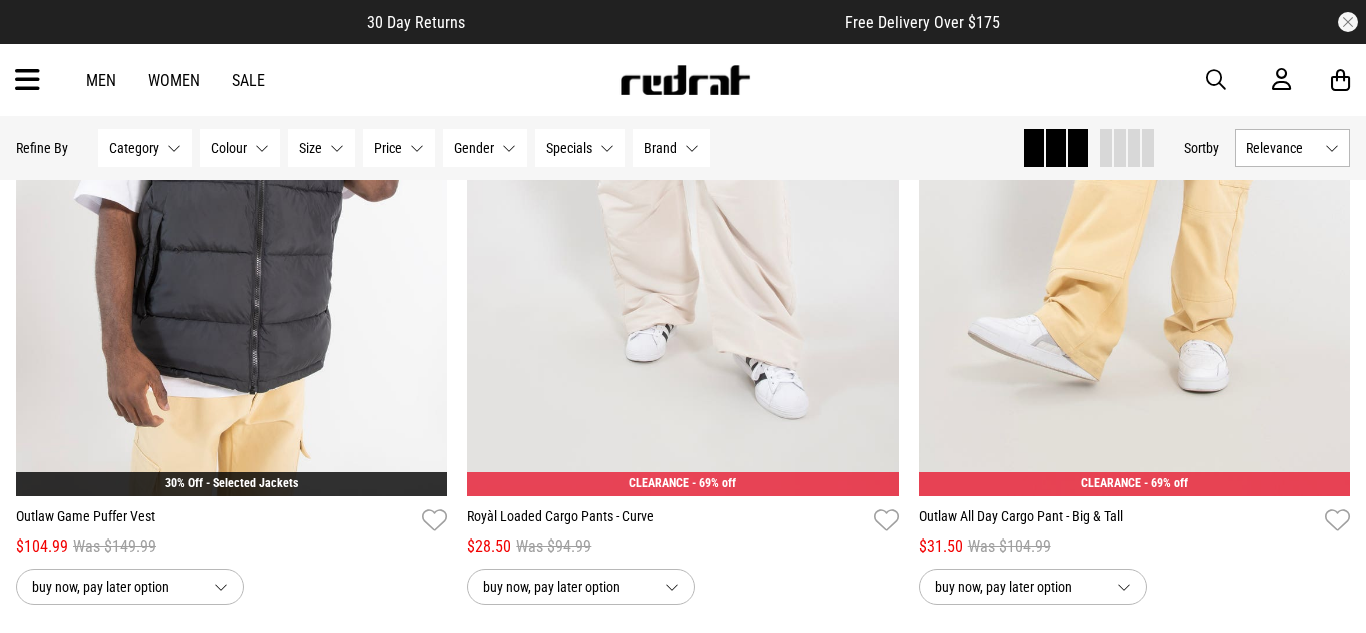 click on "Men   Women   Sale     Sign in     New       Back         Footwear       Back         Mens       Back         Womens       Back         Youth & Kids       Back         Jewellery       Back         Headwear       Back         Accessories       Back         Deals       Back         Sale   UP TO 60% OFF
Shop by Brand
adidas
Converse
New Era
See all brands     Gift Cards   Find a Store   Delivery   Returns & Exchanges   FAQ   Contact Us
Payment Options Only at Red Rat
Let's keep in touch
Back" at bounding box center [683, 80] 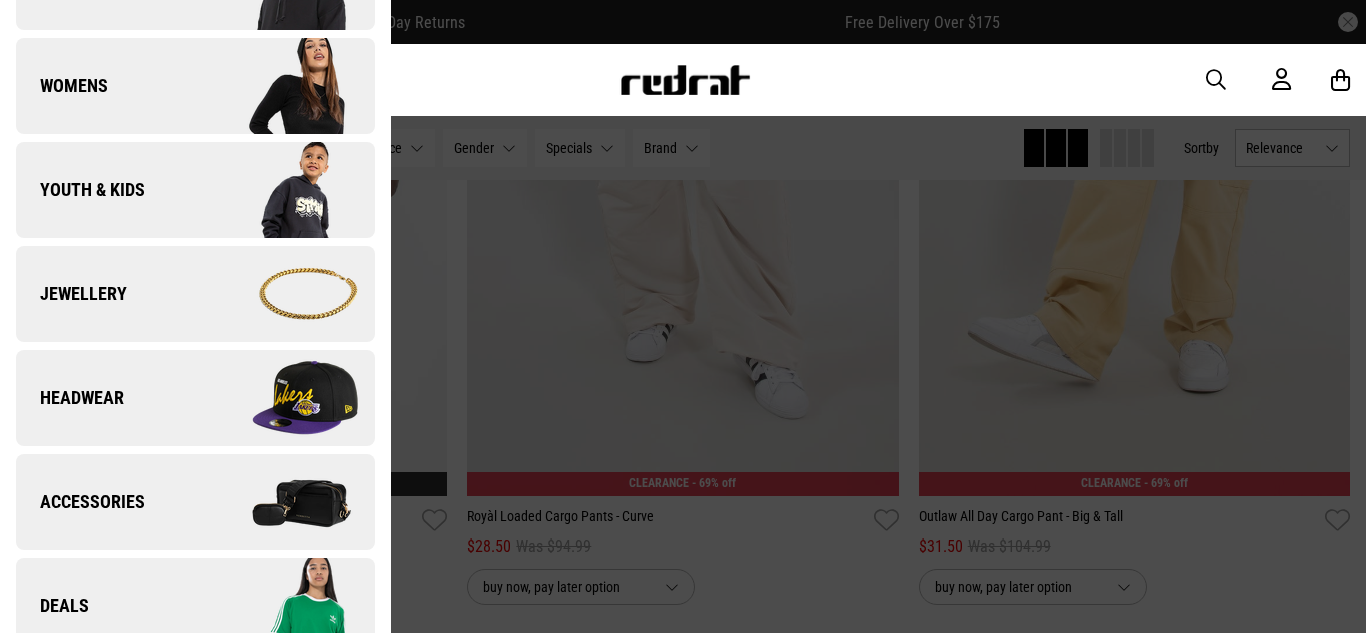 scroll, scrollTop: 389, scrollLeft: 0, axis: vertical 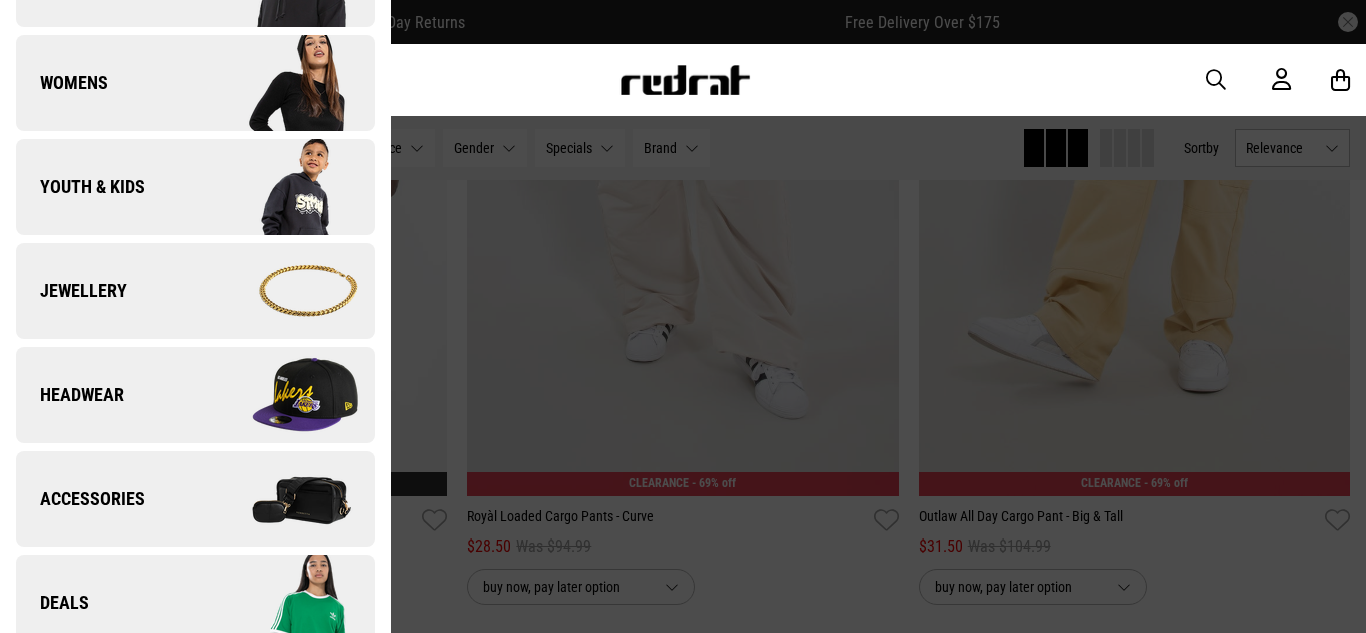 click on "Headwear" at bounding box center [195, 395] 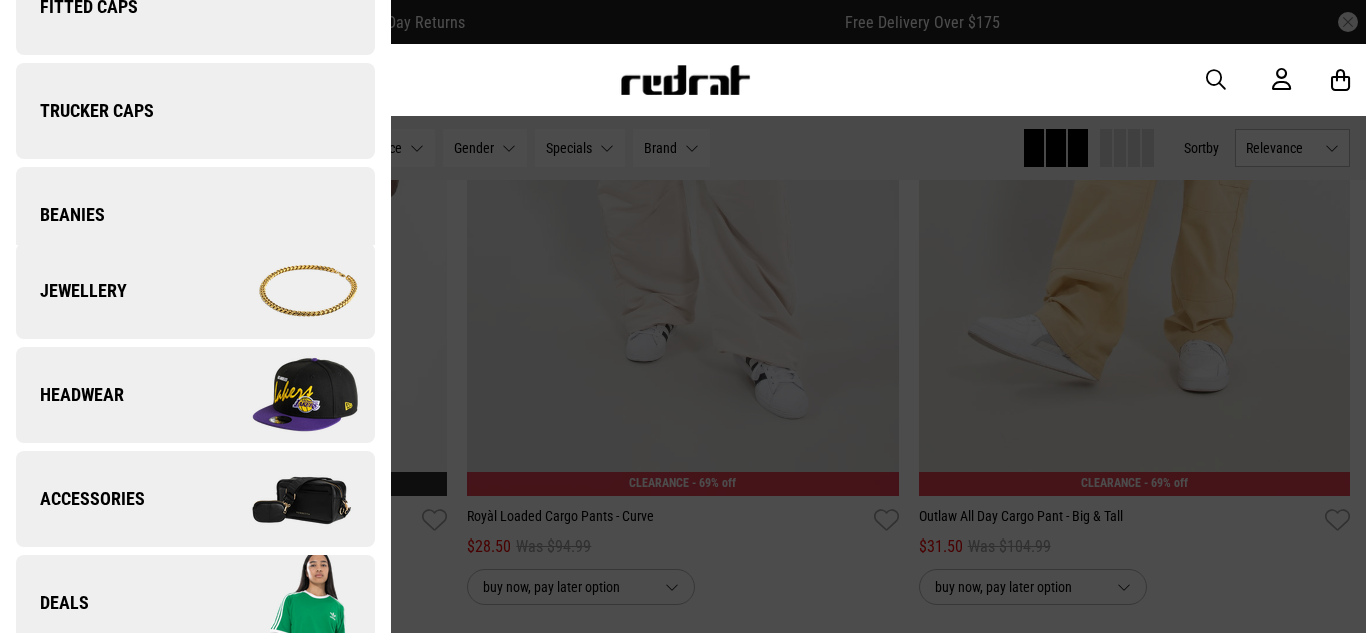 scroll, scrollTop: 0, scrollLeft: 0, axis: both 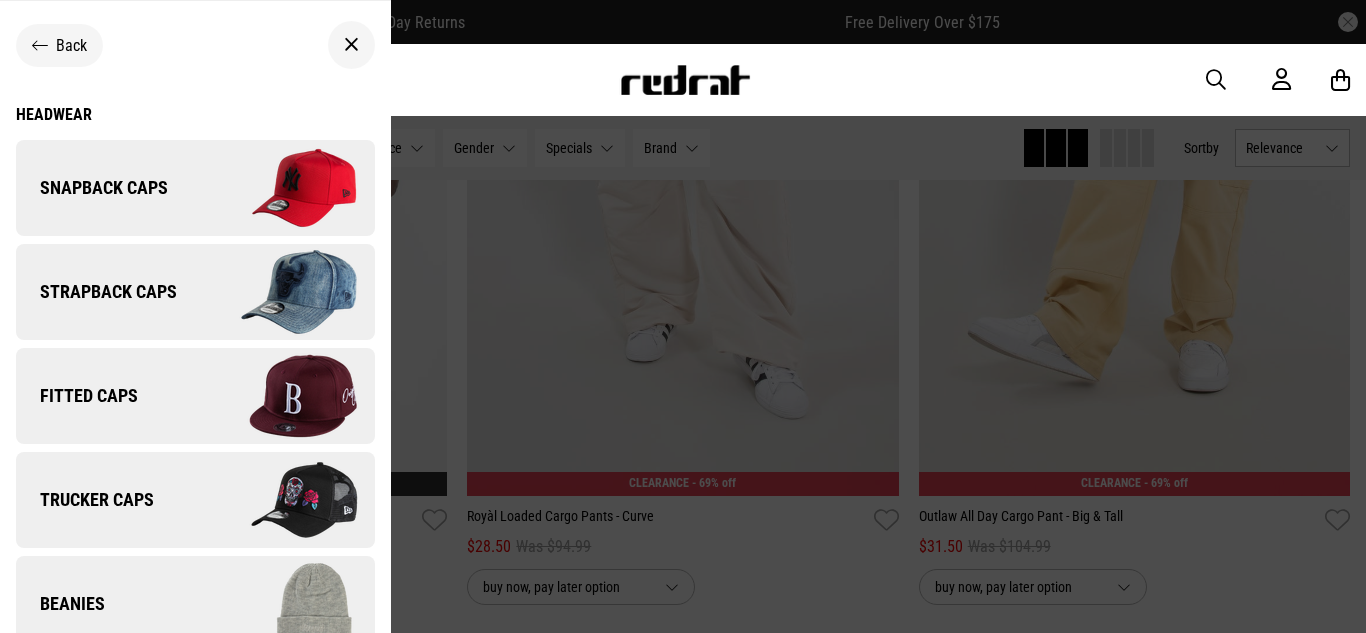 click at bounding box center [284, 188] 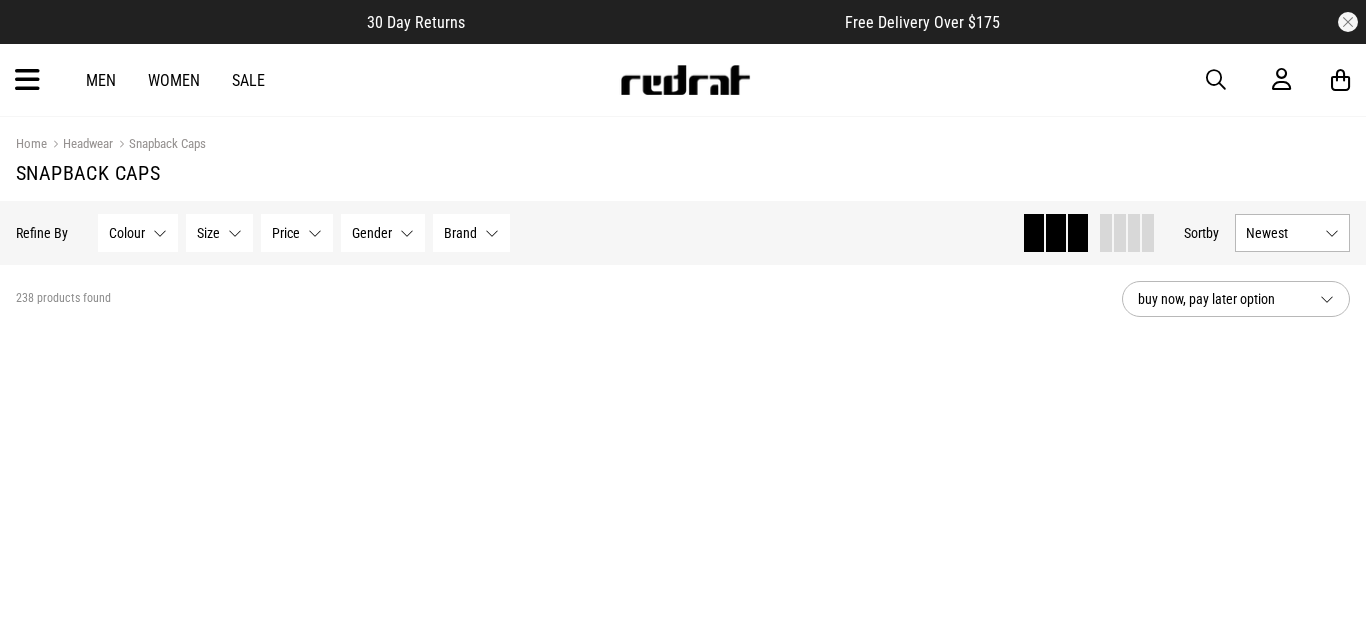 scroll, scrollTop: 0, scrollLeft: 0, axis: both 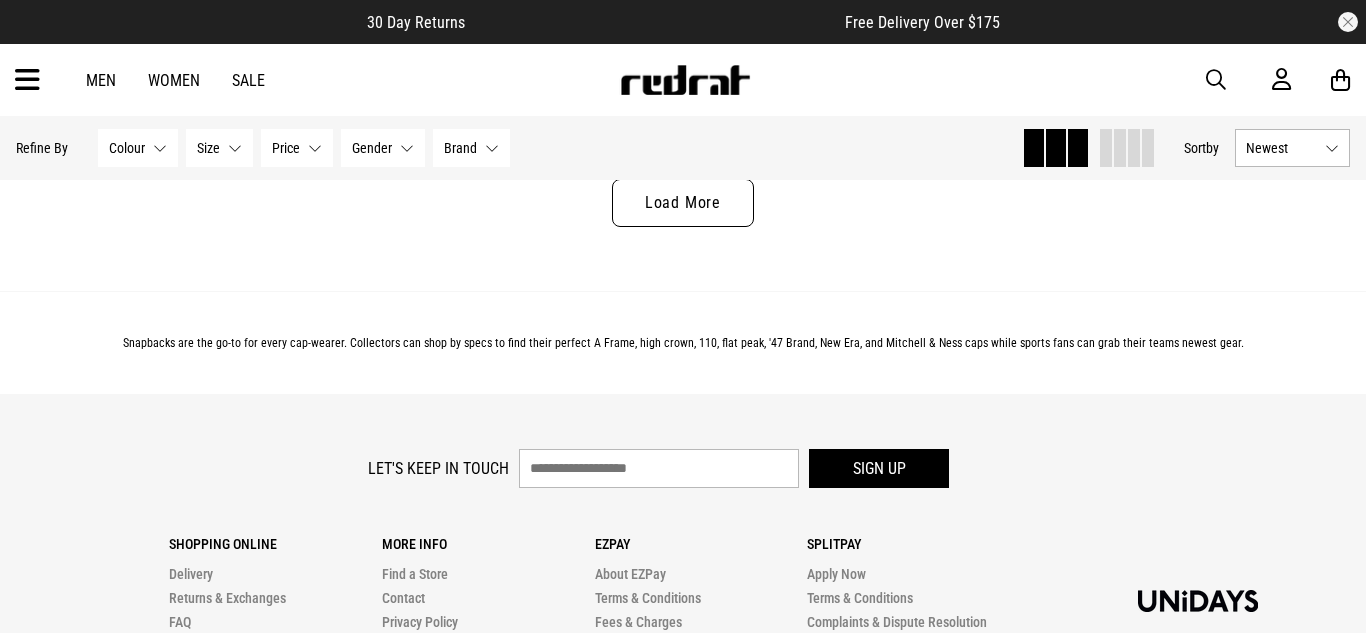 click on "Load More" at bounding box center (683, 203) 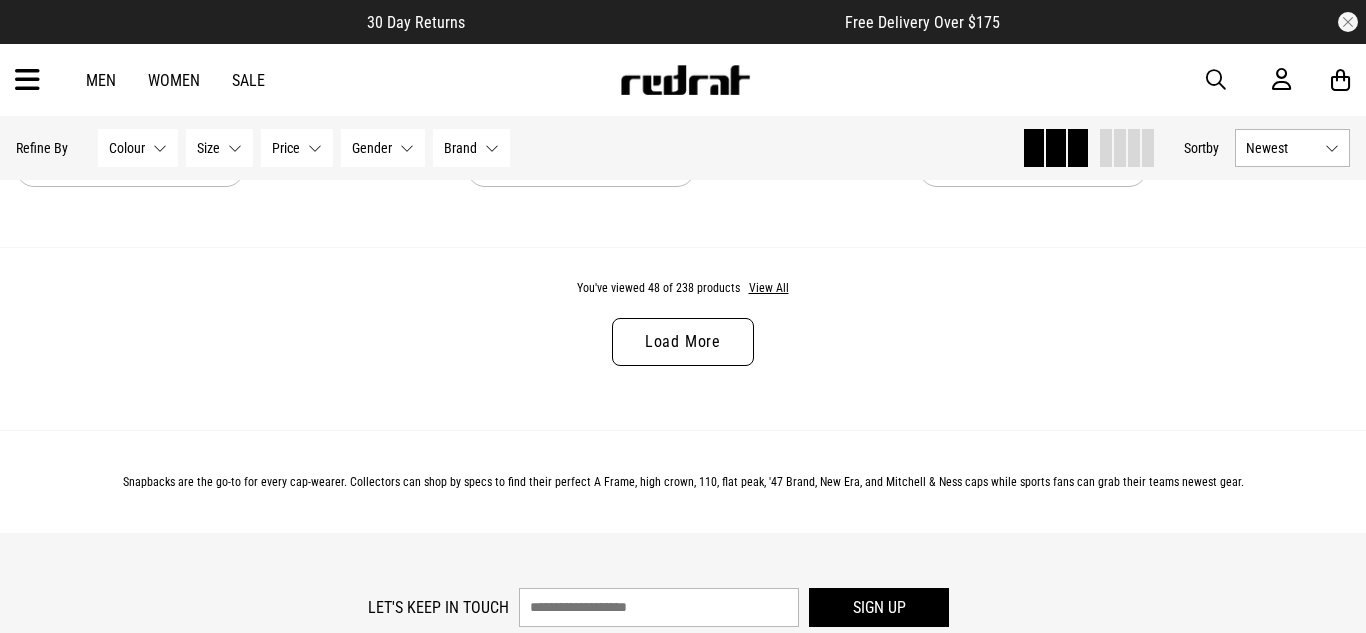 scroll, scrollTop: 12186, scrollLeft: 0, axis: vertical 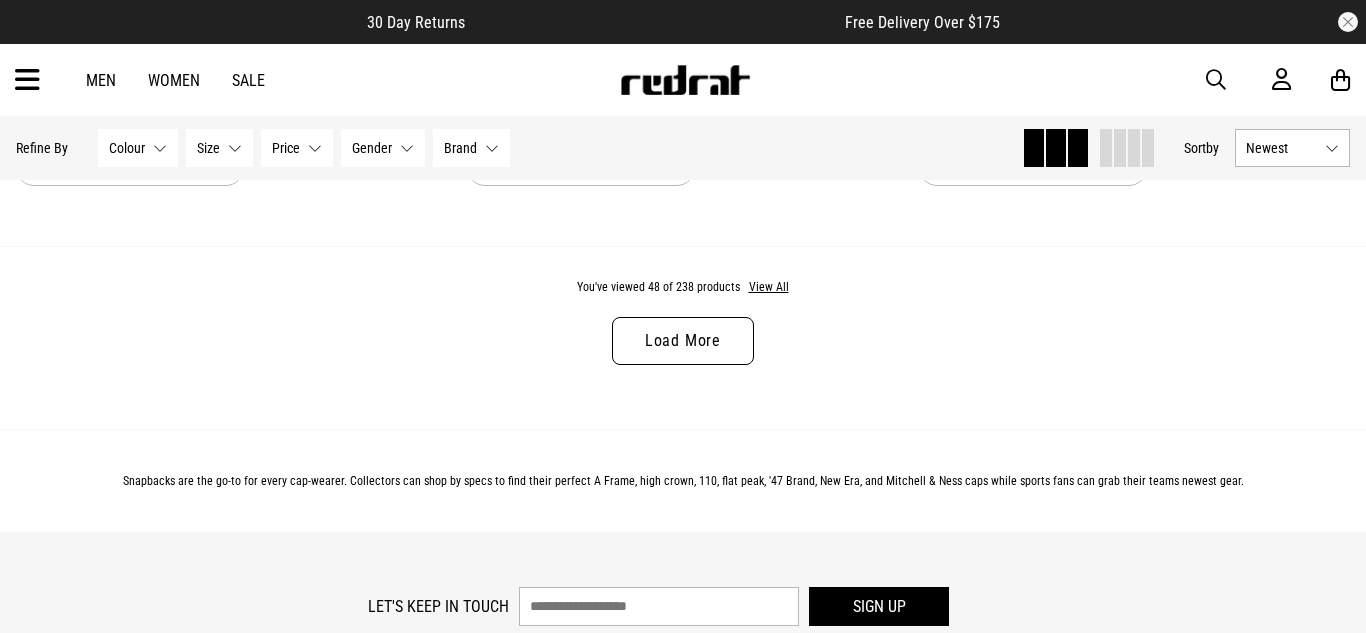 click on "Load More" at bounding box center (683, 341) 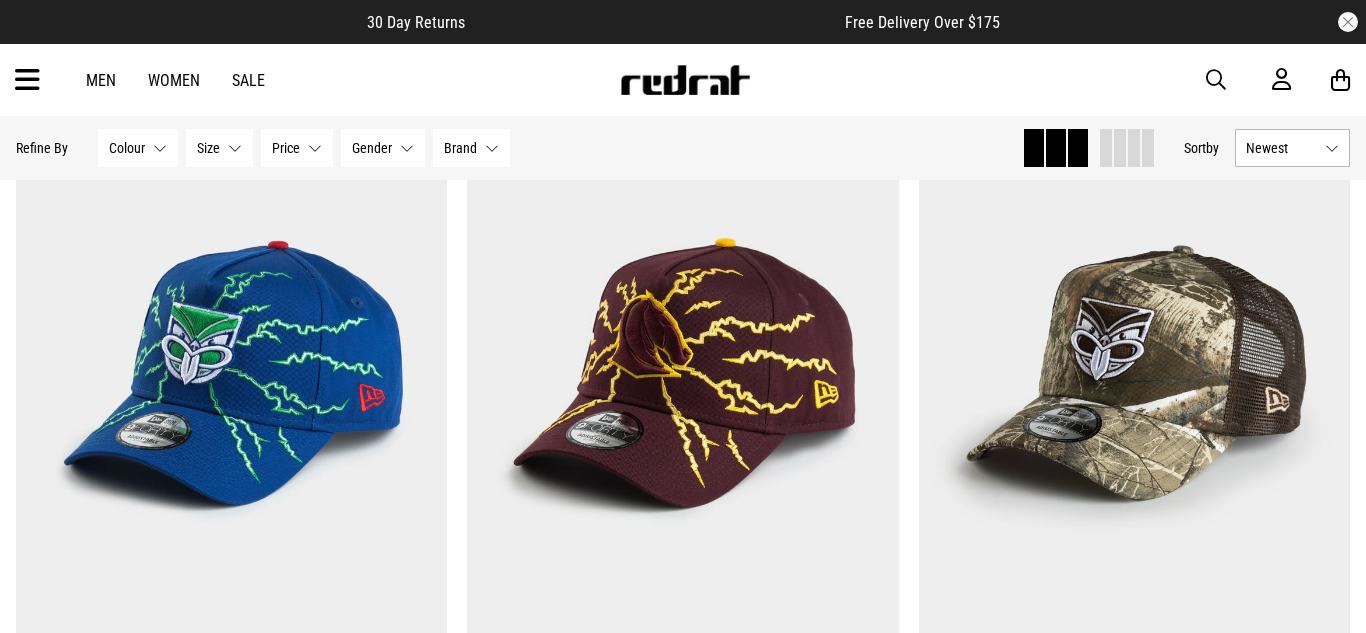 scroll, scrollTop: 12342, scrollLeft: 0, axis: vertical 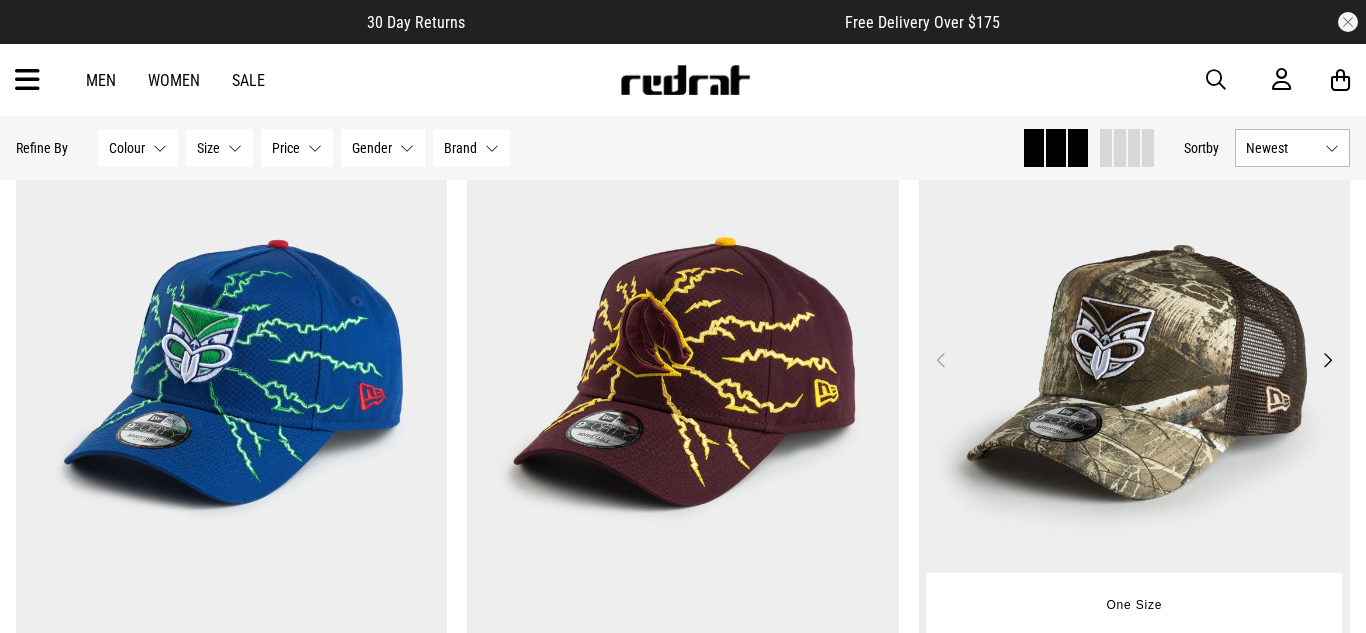 click on "Next" at bounding box center [1327, 360] 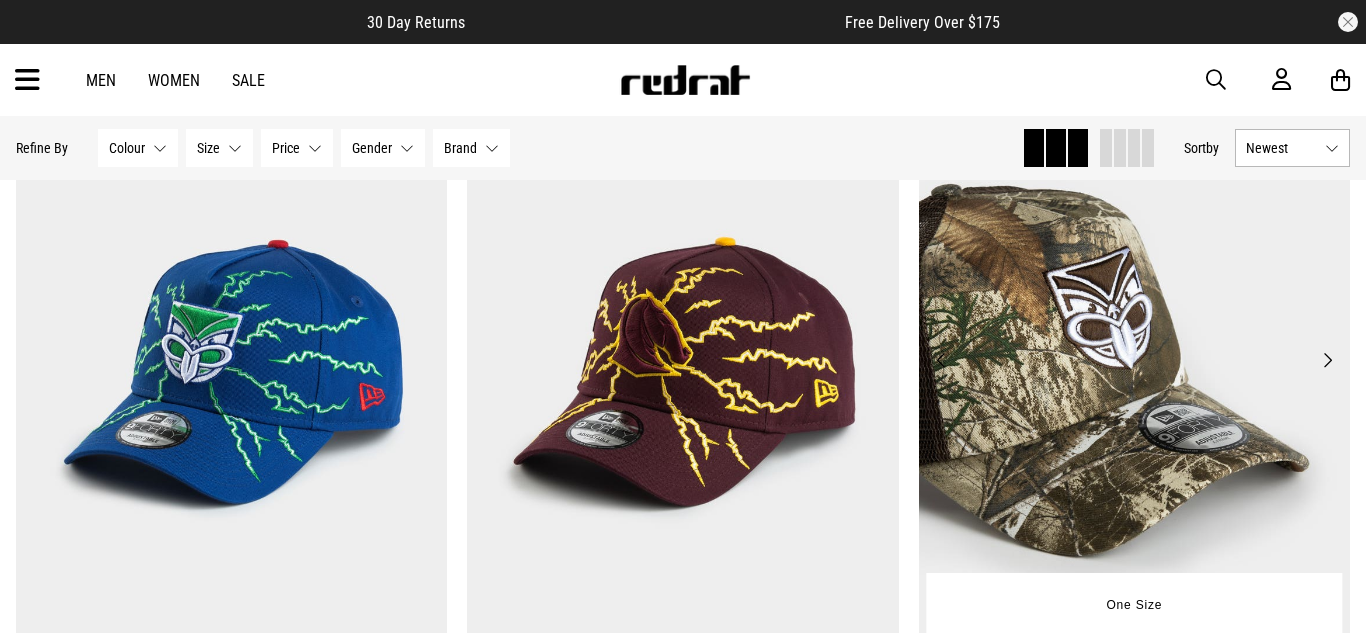 click on "Next" at bounding box center [1327, 360] 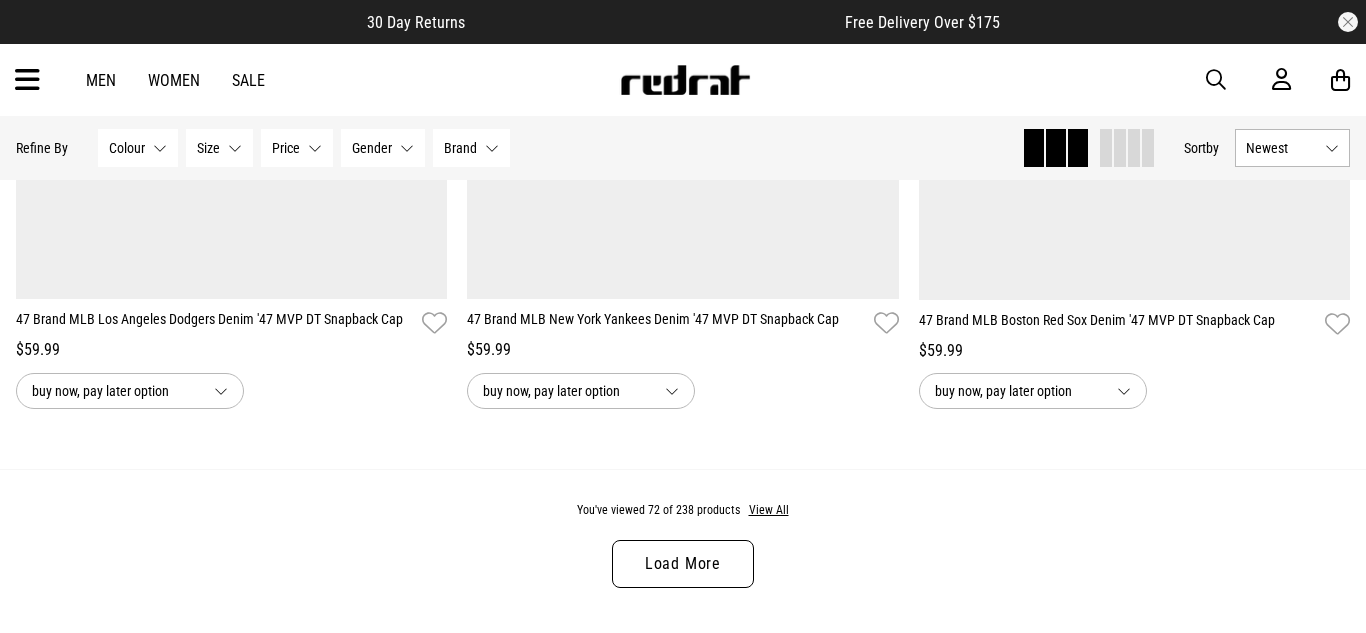 scroll, scrollTop: 18338, scrollLeft: 0, axis: vertical 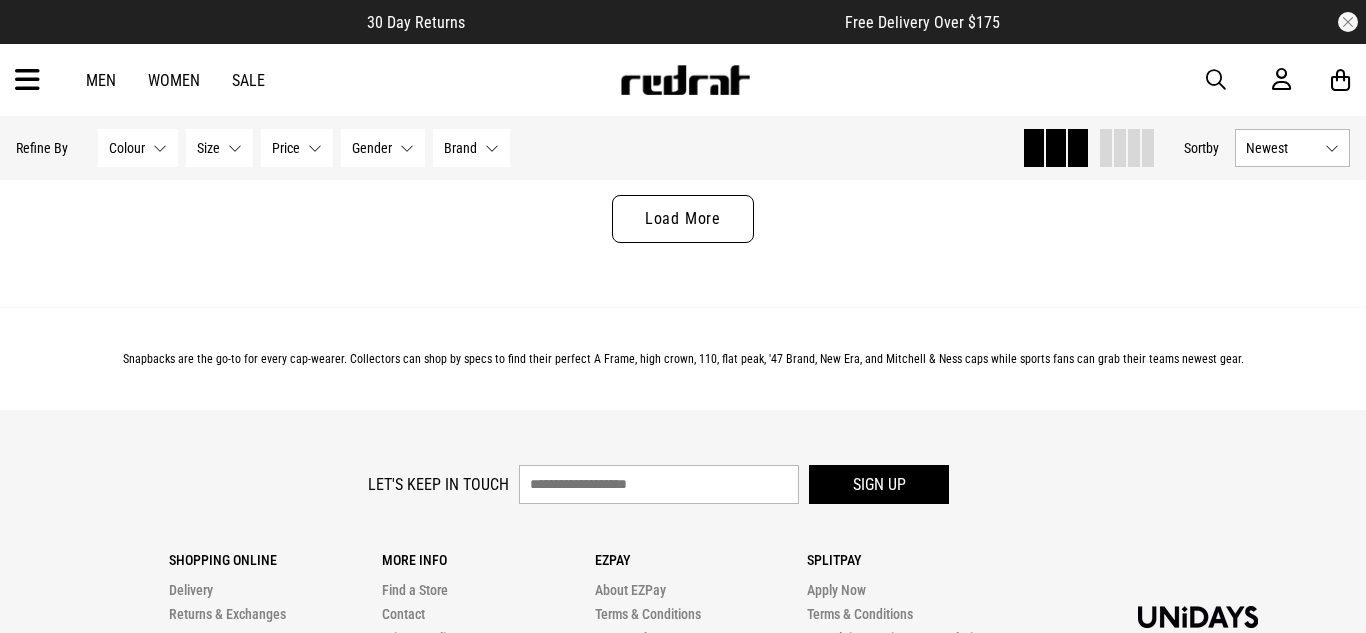 click on "Load More" at bounding box center [683, 219] 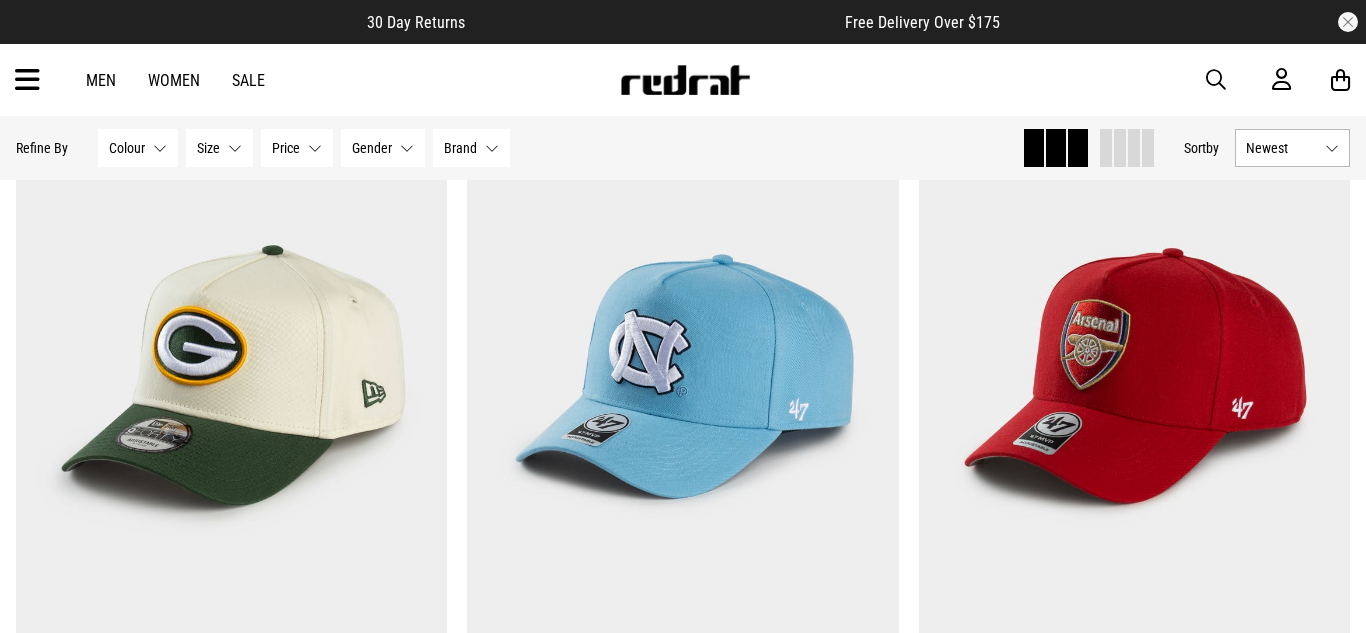 scroll, scrollTop: 22919, scrollLeft: 0, axis: vertical 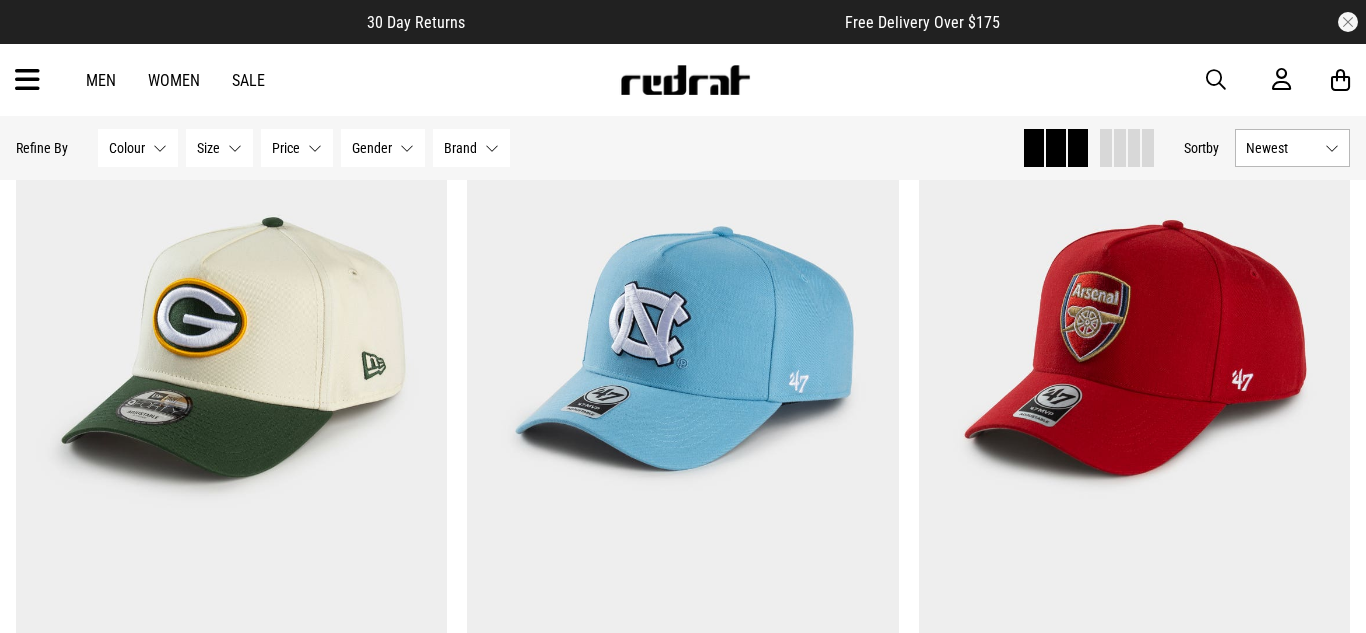 click at bounding box center [683, 348] 